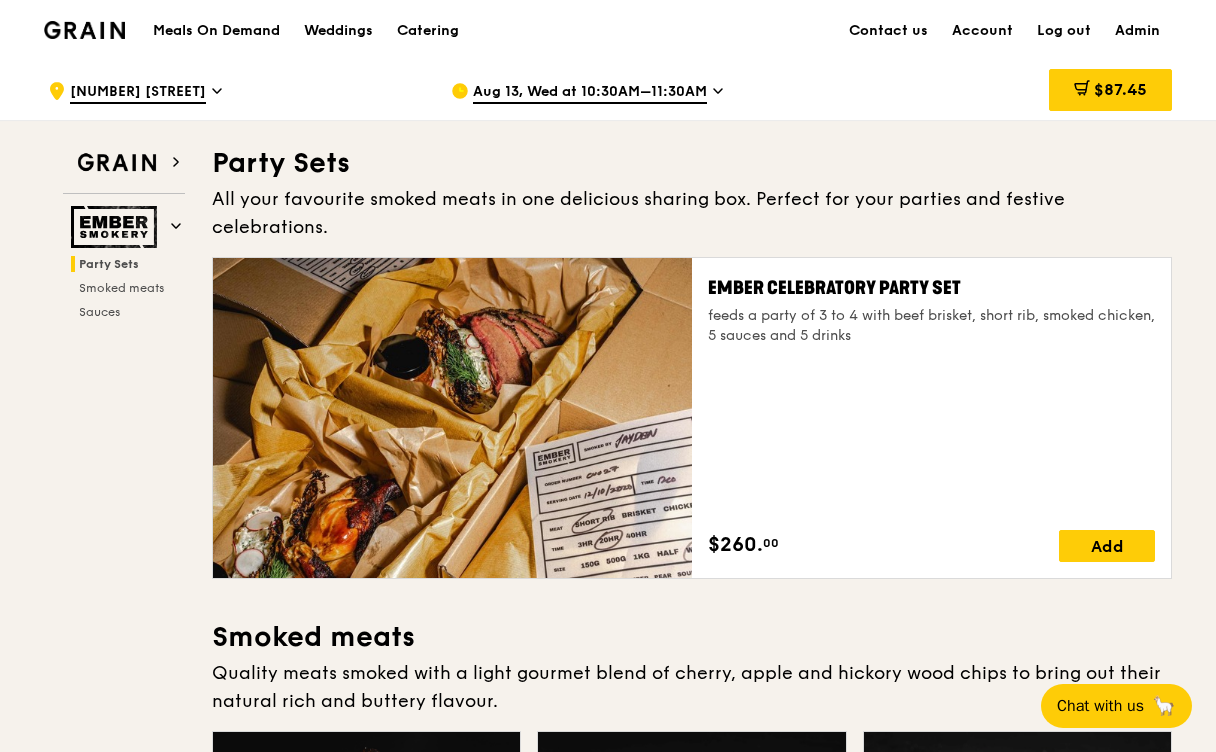 scroll, scrollTop: 0, scrollLeft: 0, axis: both 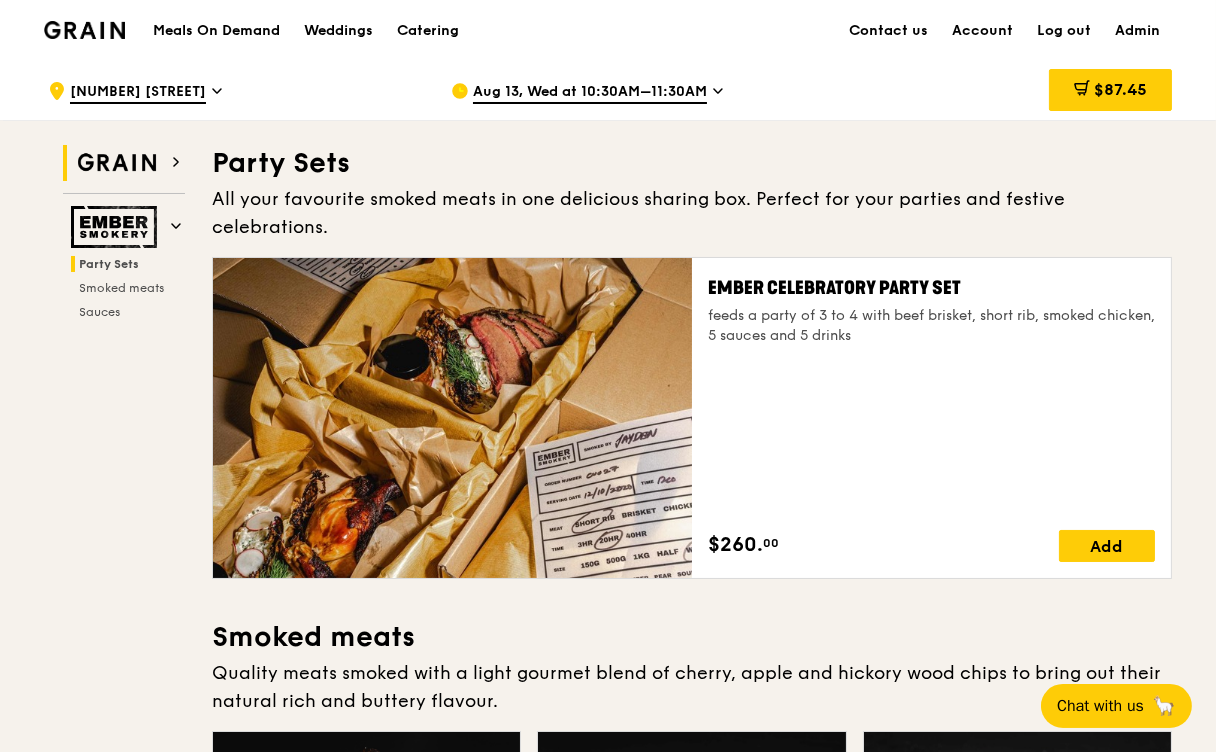 click at bounding box center [117, 163] 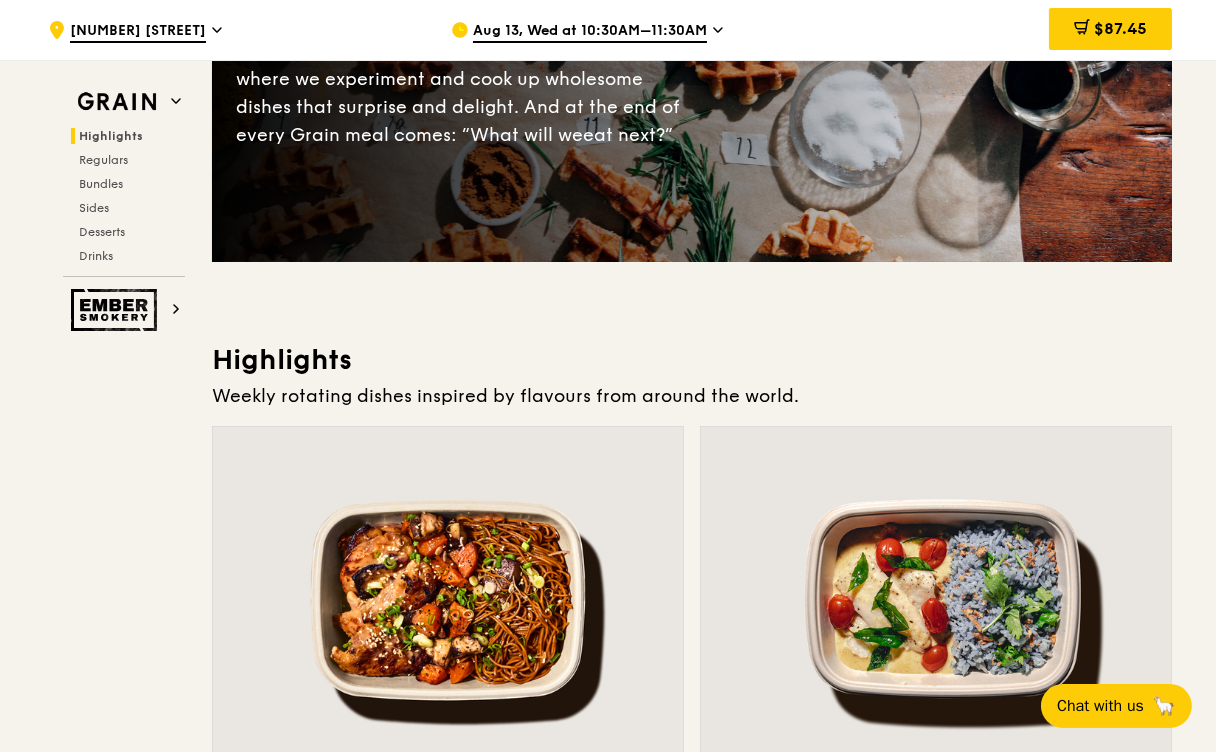 scroll, scrollTop: 0, scrollLeft: 0, axis: both 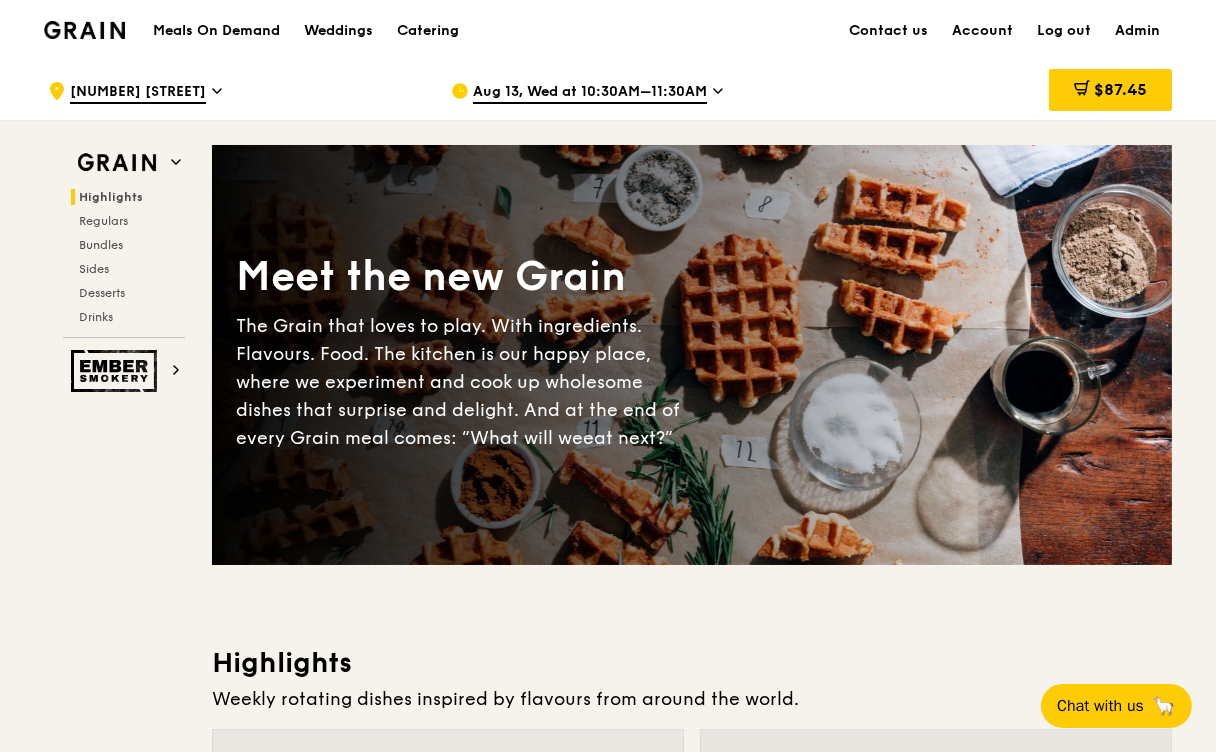 click on "Meals On Demand" at bounding box center (216, 31) 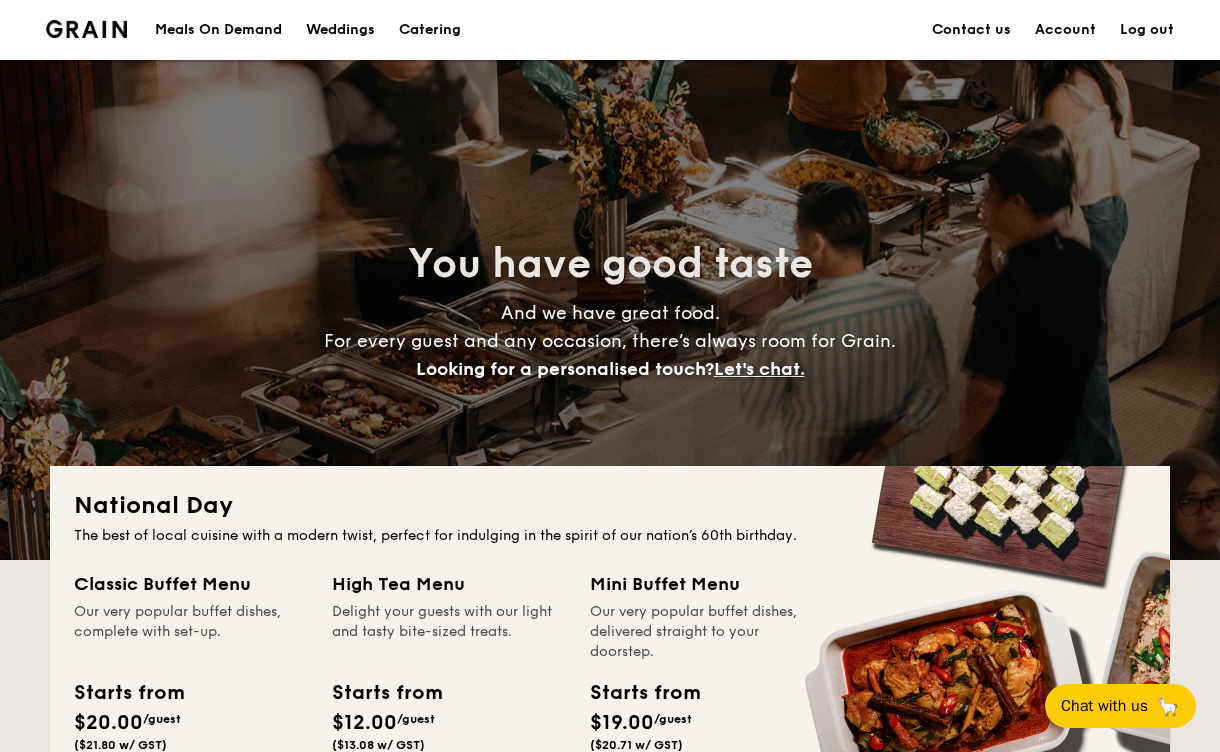 scroll, scrollTop: 1168, scrollLeft: 0, axis: vertical 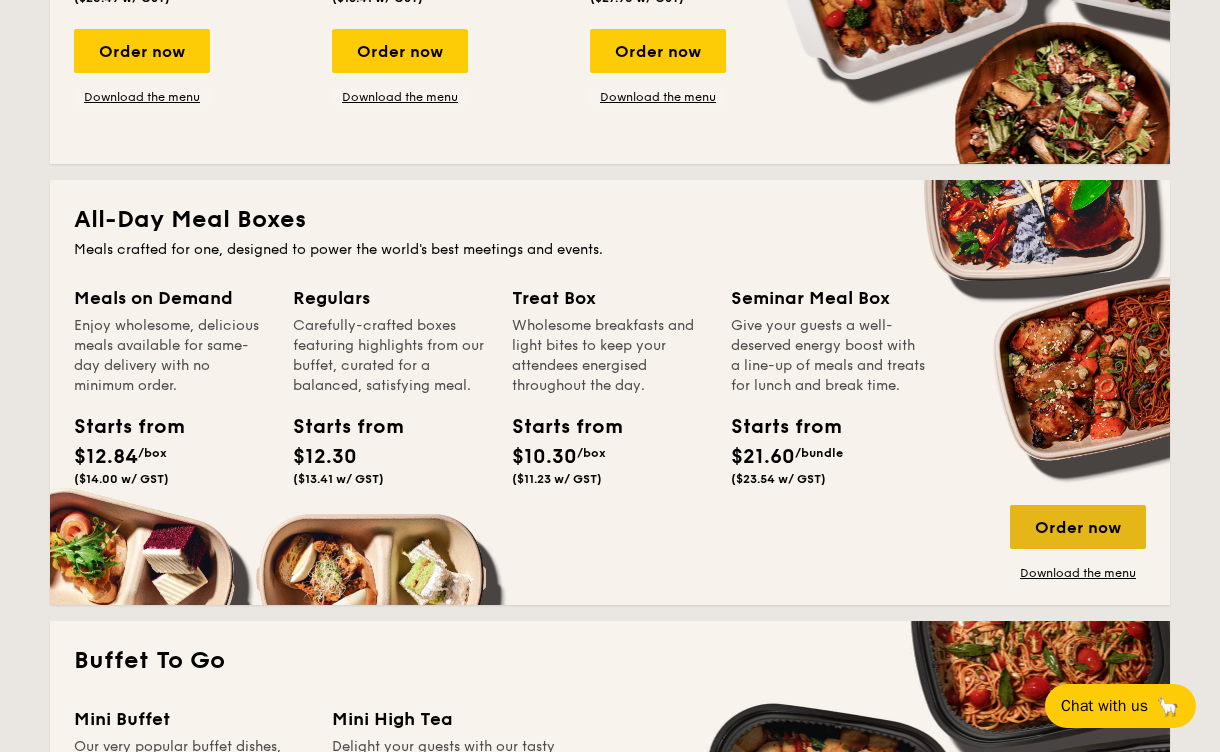 click on "Order now" at bounding box center [1078, 527] 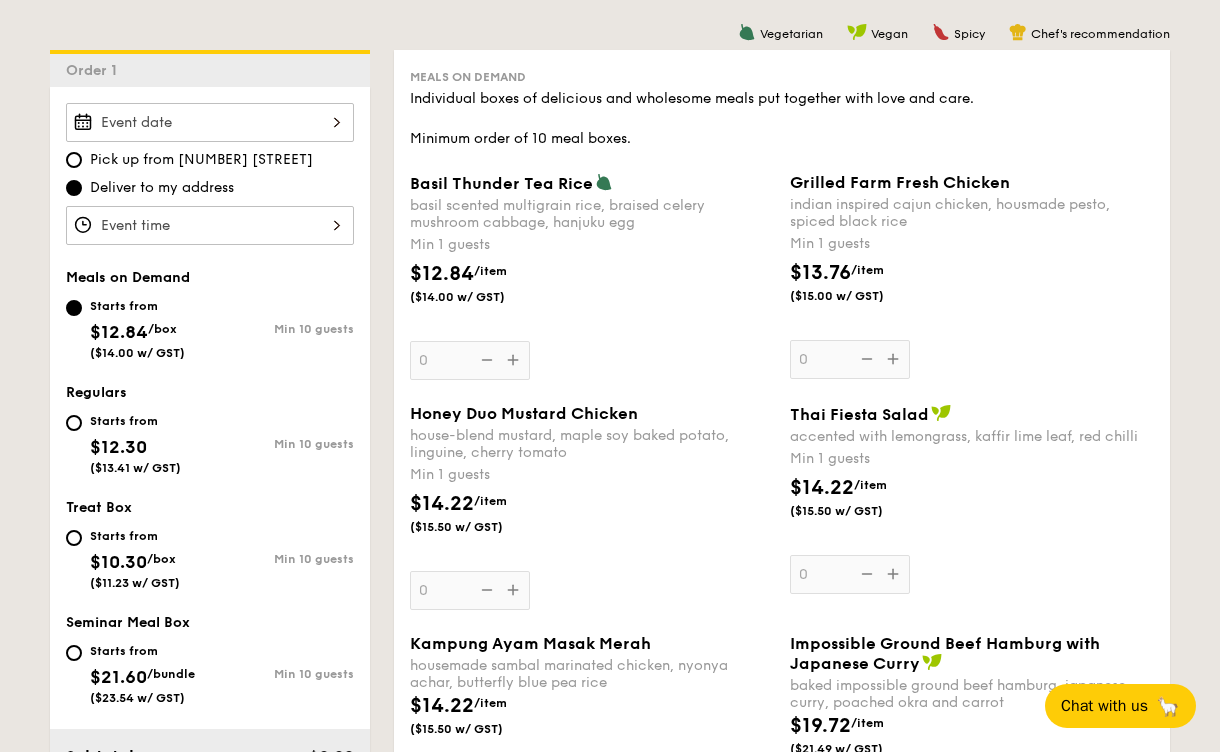 scroll, scrollTop: 581, scrollLeft: 0, axis: vertical 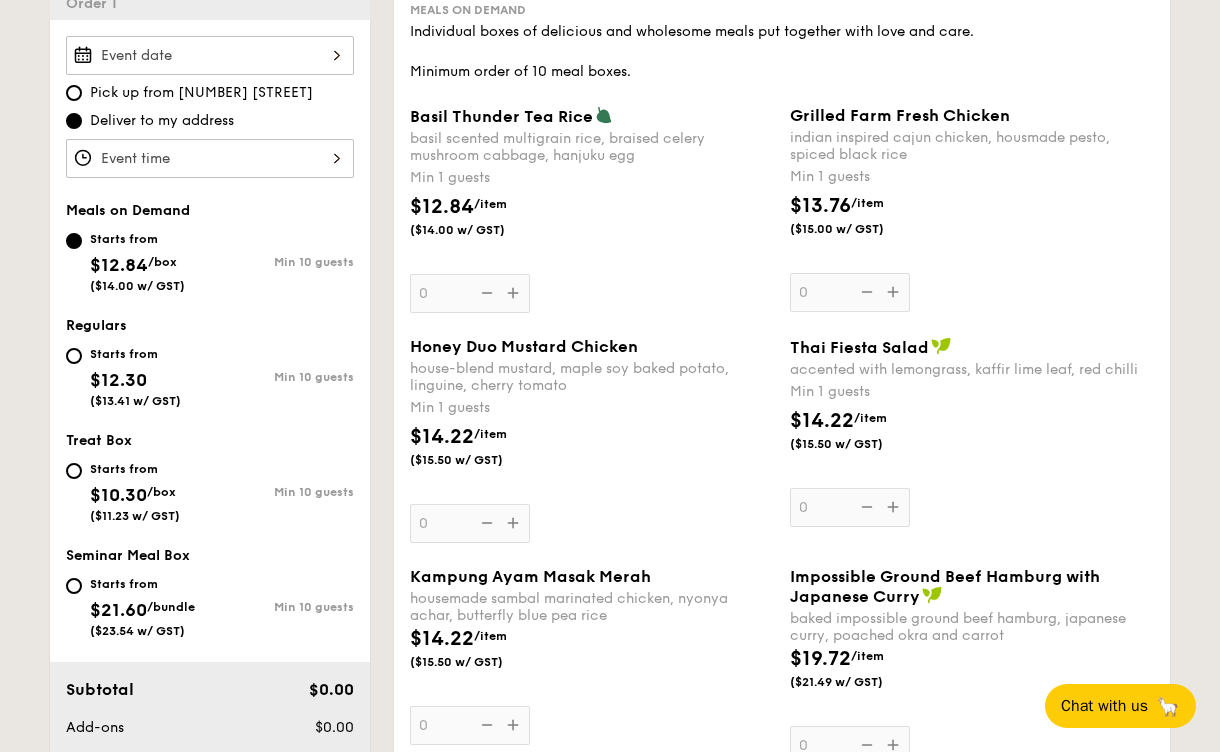 click on "Starts from
$12.30
($13.41 w/ GST)" at bounding box center (138, 375) 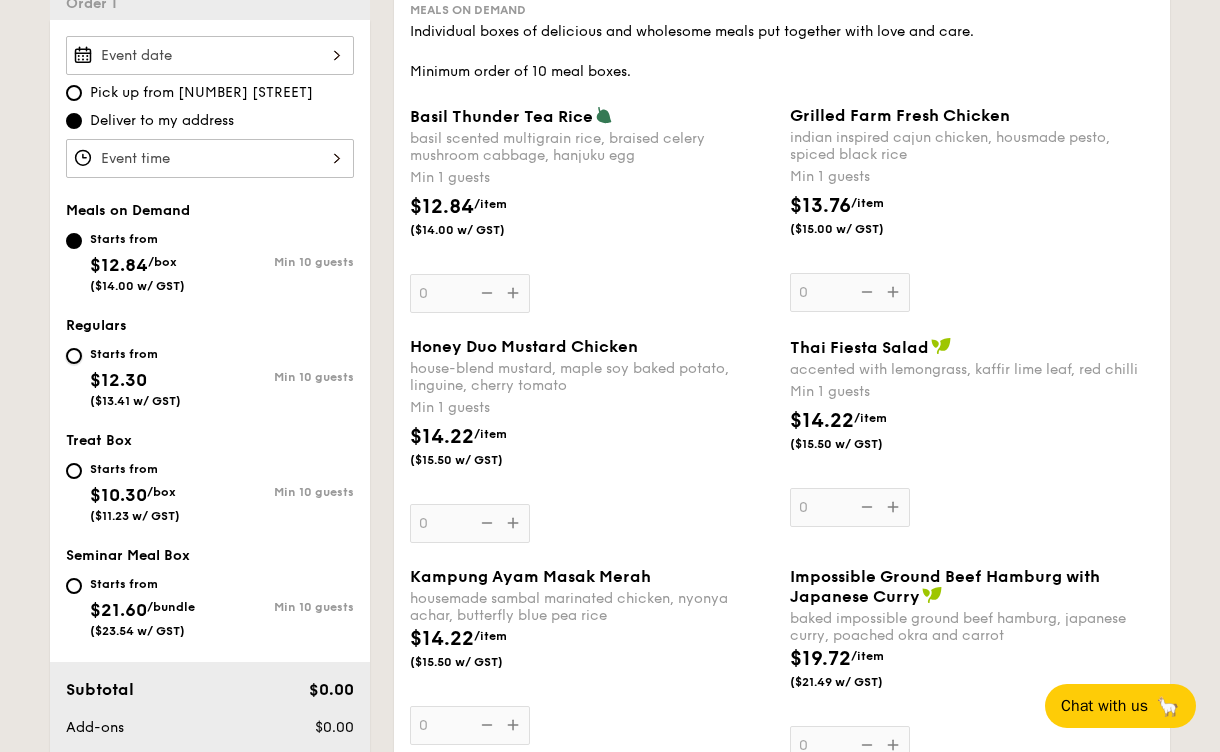 click on "Starts from
$12.30
($13.41 w/ GST)
Min 10 guests" at bounding box center (74, 356) 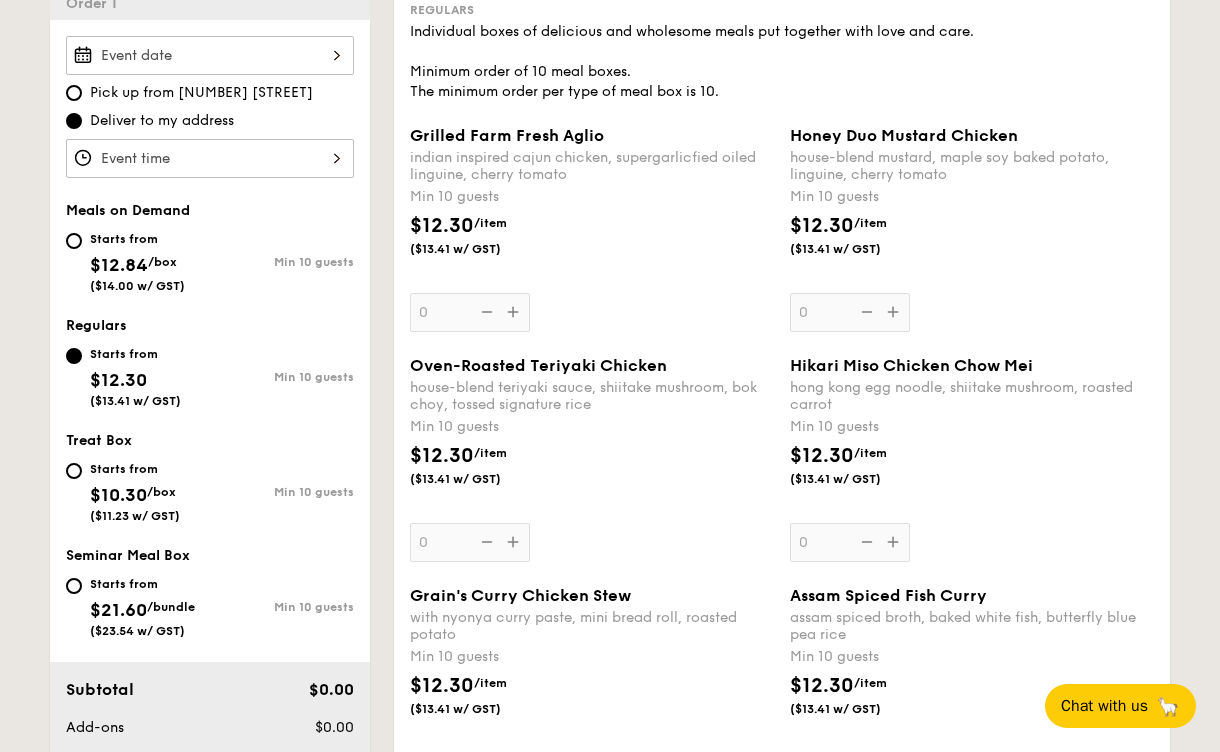 click on "$12.30
/item
($13.41 w/ GST)" at bounding box center (592, 246) 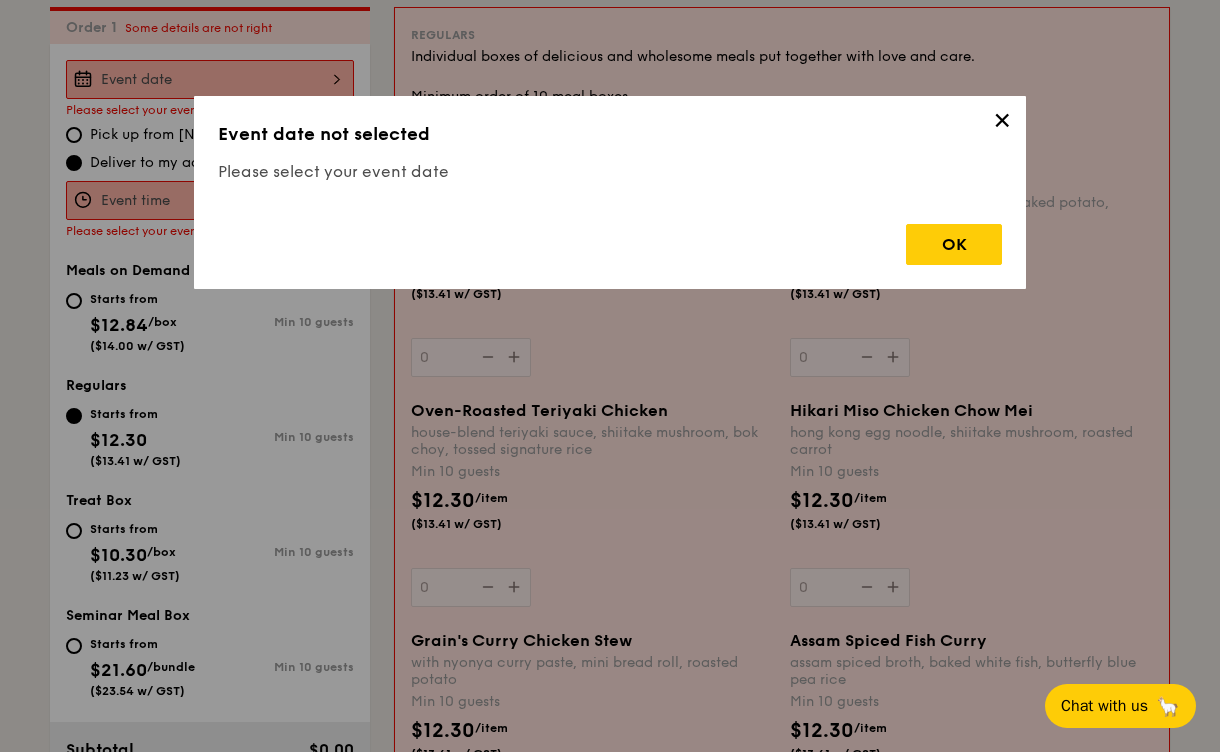 scroll, scrollTop: 533, scrollLeft: 0, axis: vertical 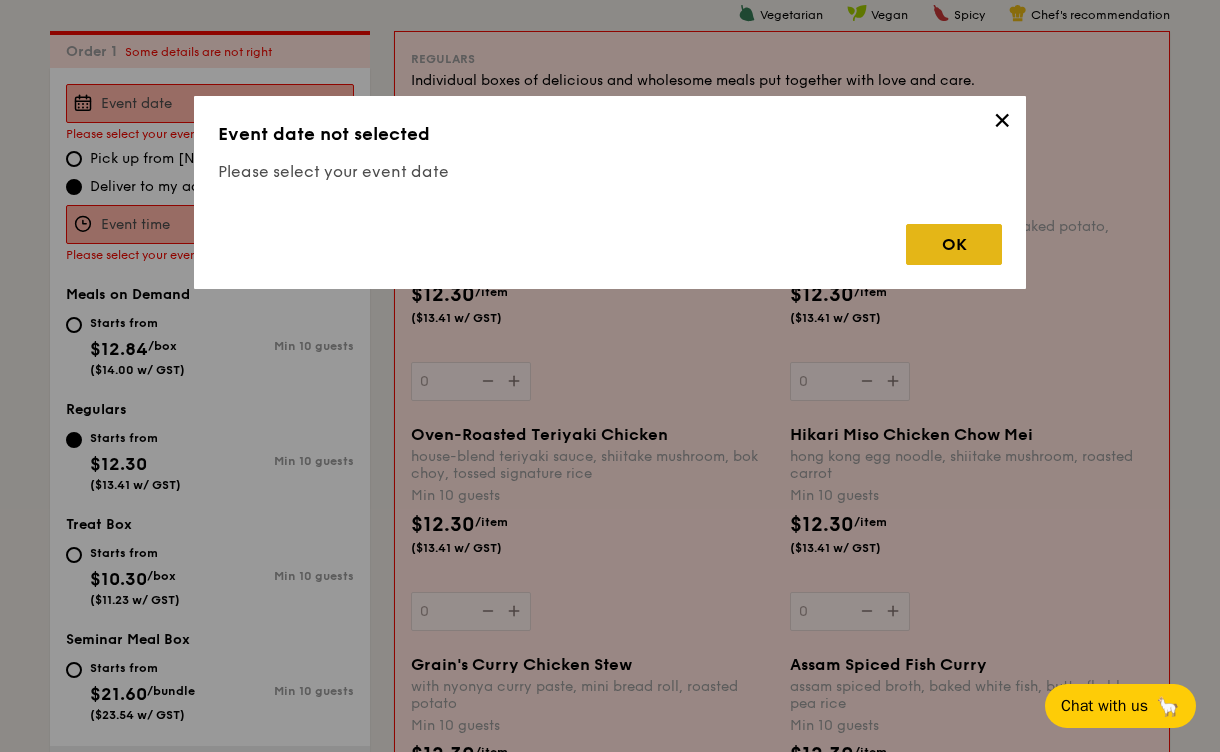 click on "OK" at bounding box center (954, 244) 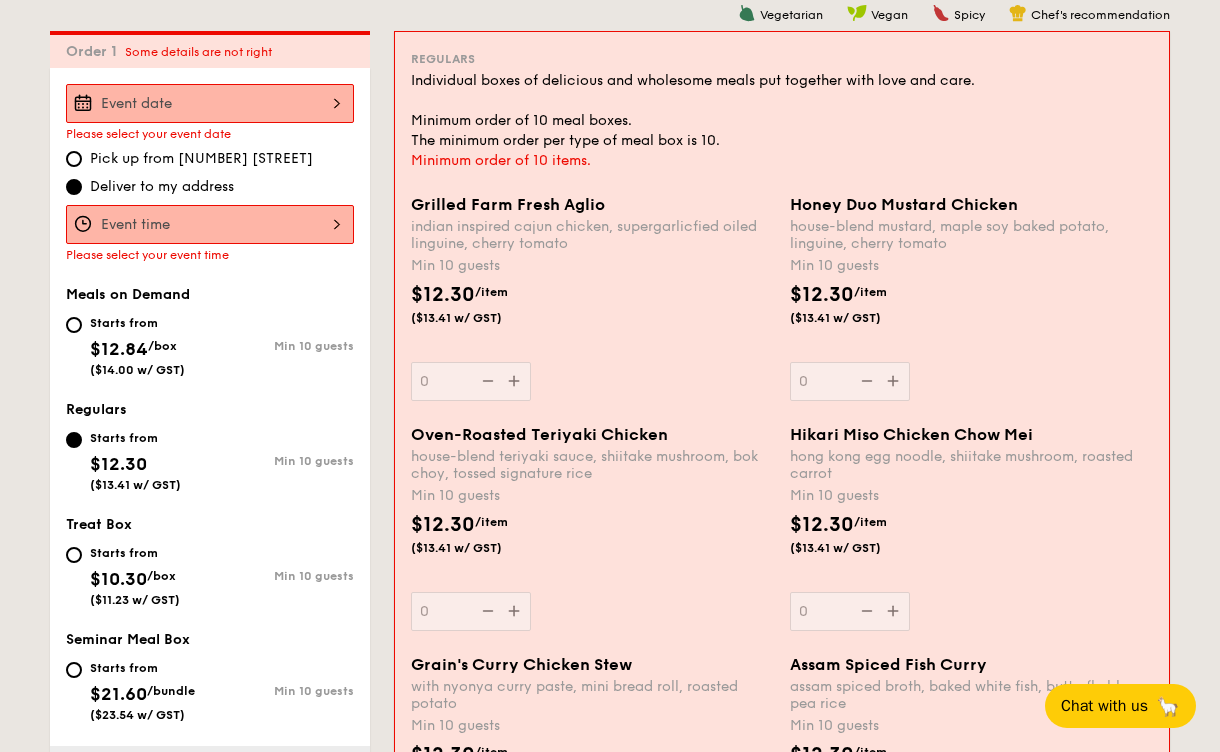 click on "Grilled Farm Fresh Aglio indian inspired cajun chicken, supergarlicfied oiled linguine, cherry tomato
Min 10 guests
$12.30
/item
($13.41 w/ GST)
0" at bounding box center (592, 298) 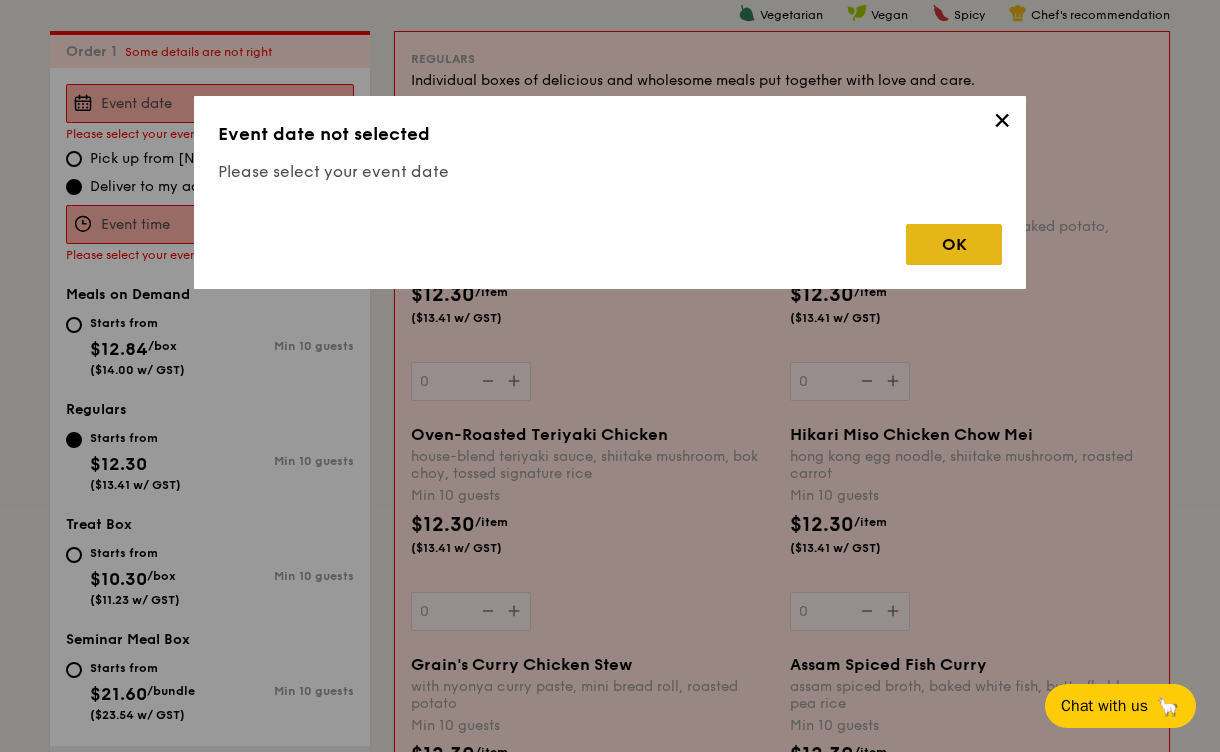 click on "OK" at bounding box center [954, 244] 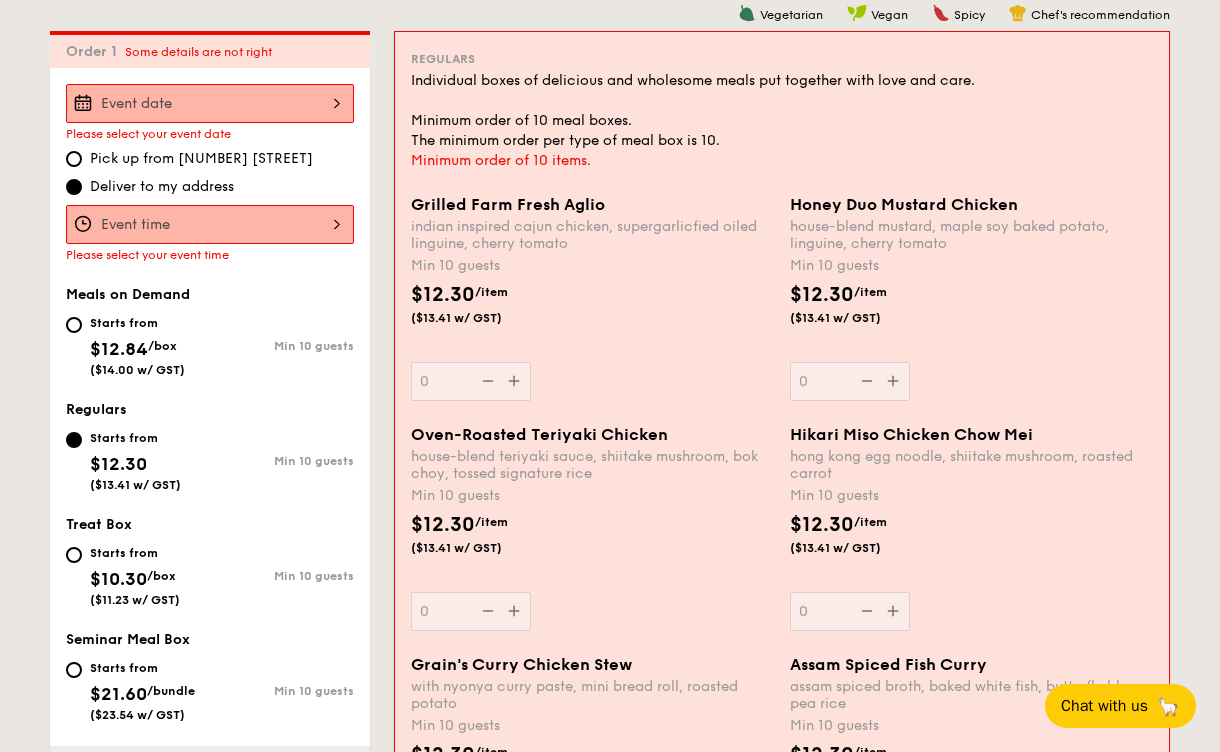 scroll, scrollTop: 0, scrollLeft: 0, axis: both 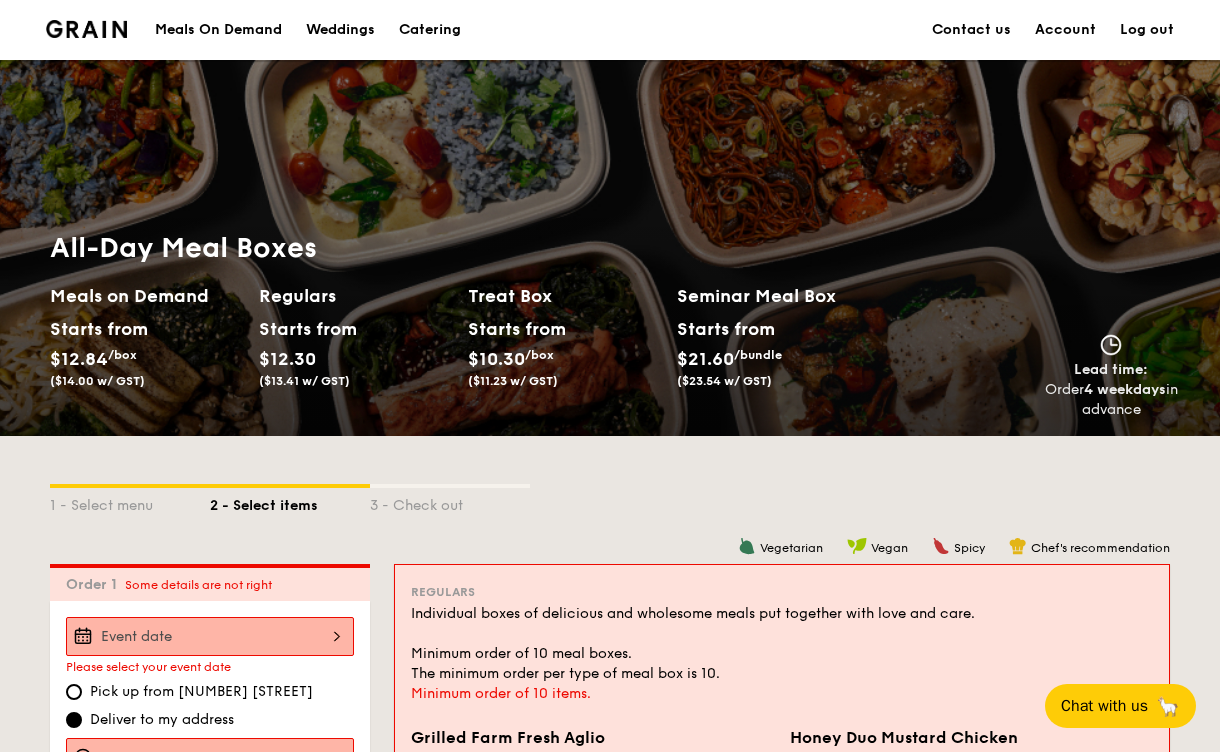 click on "Catering" at bounding box center [430, 30] 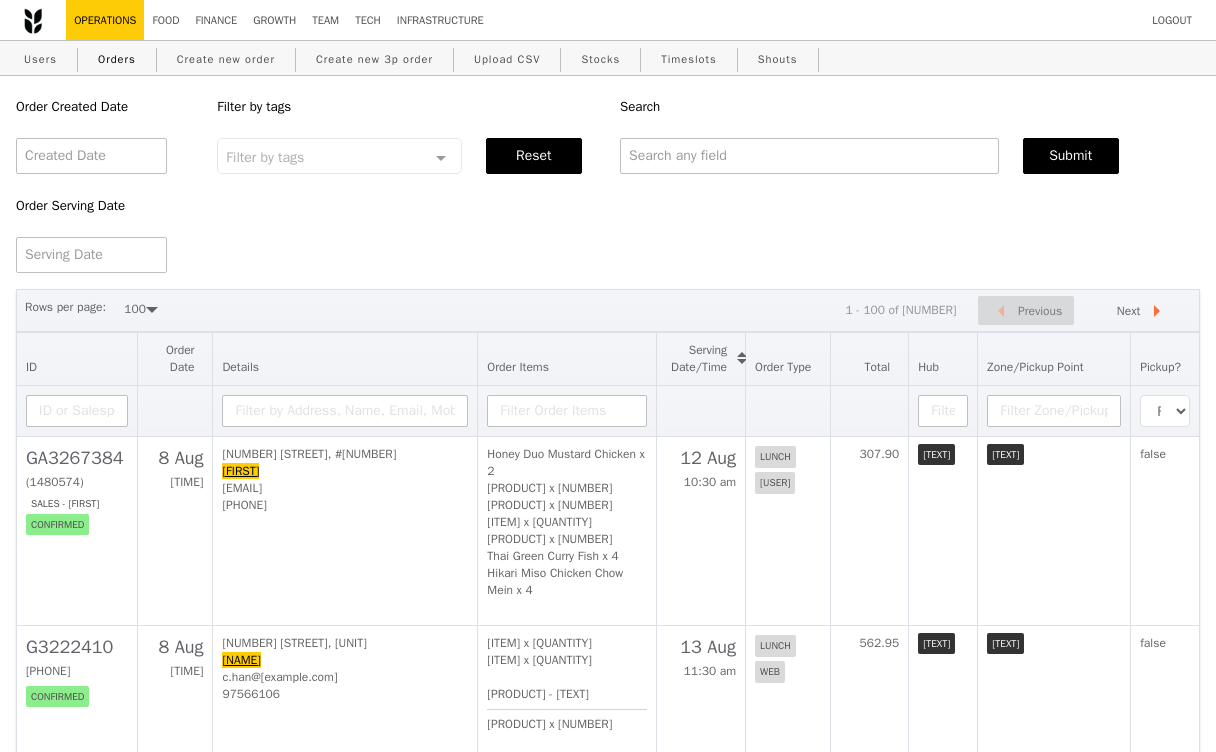 select on "100" 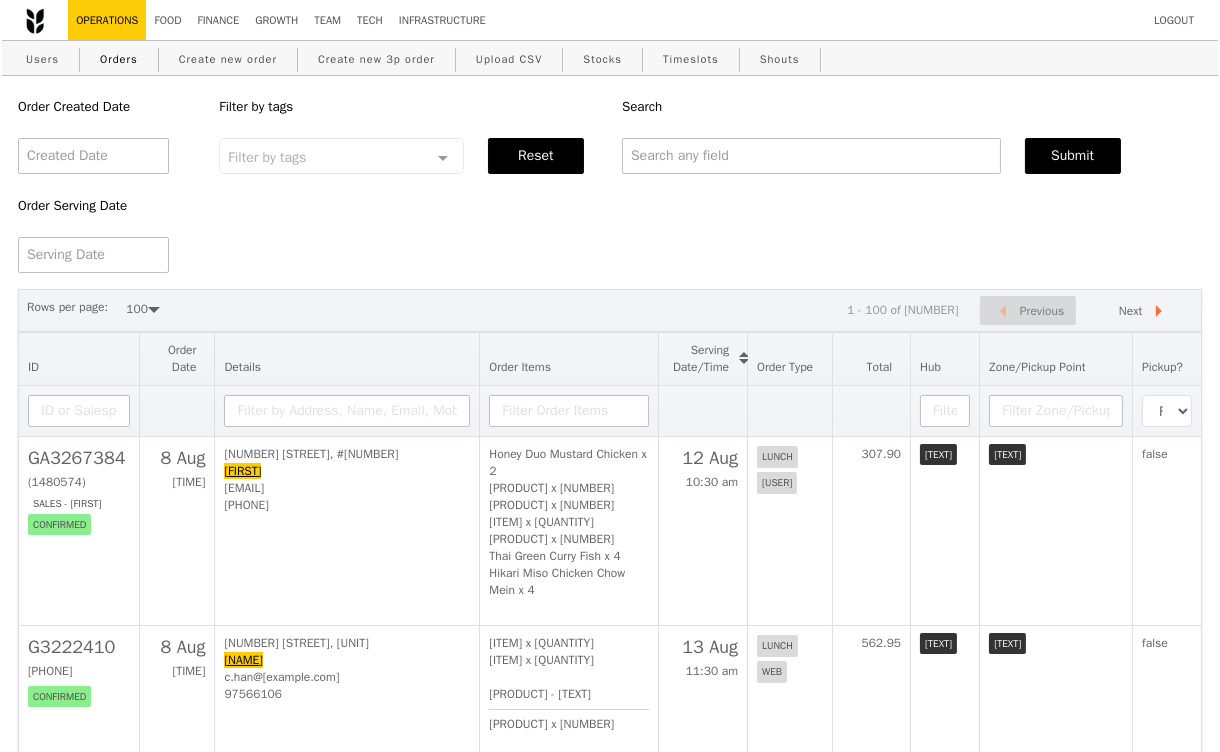 scroll, scrollTop: 0, scrollLeft: 0, axis: both 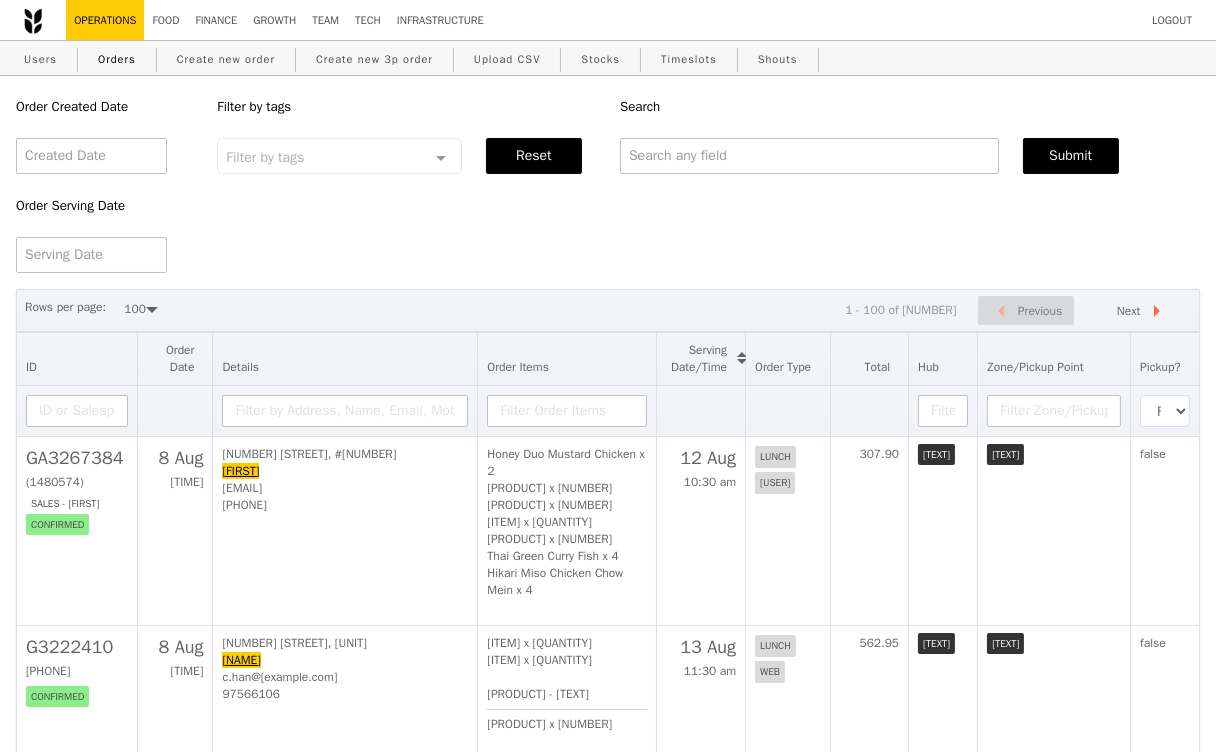 click at bounding box center [809, 156] 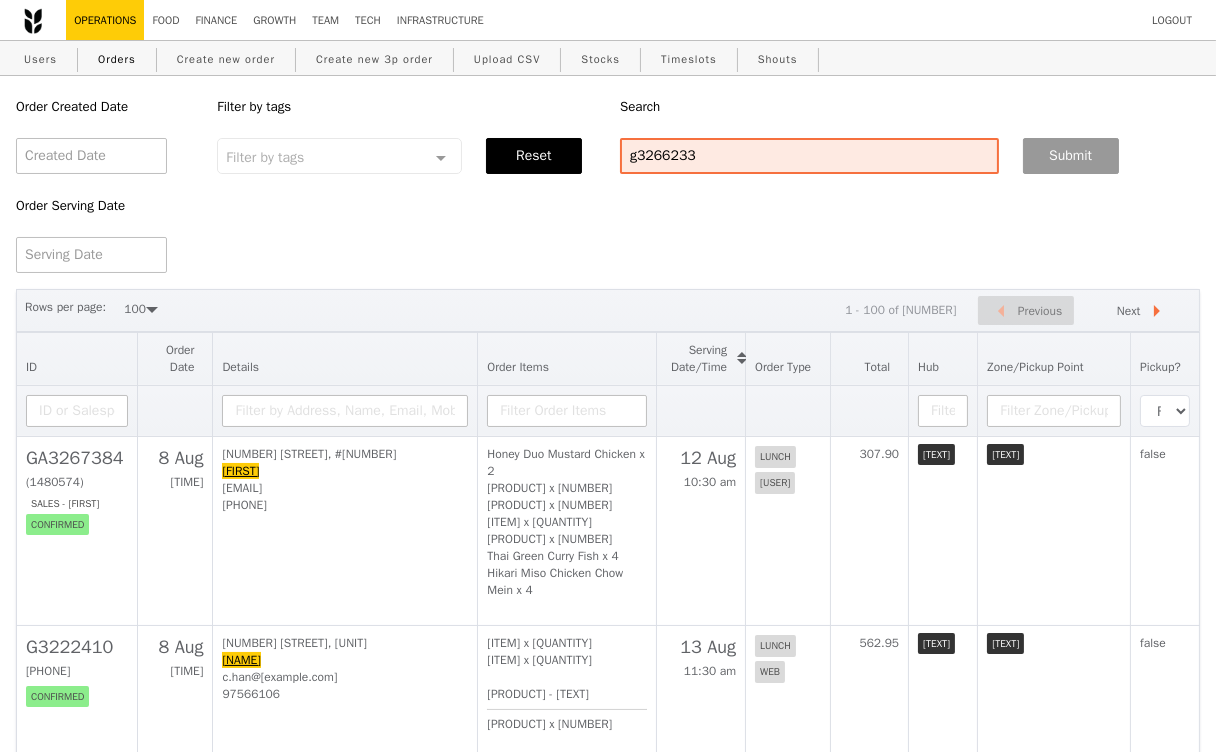type on "g3266233" 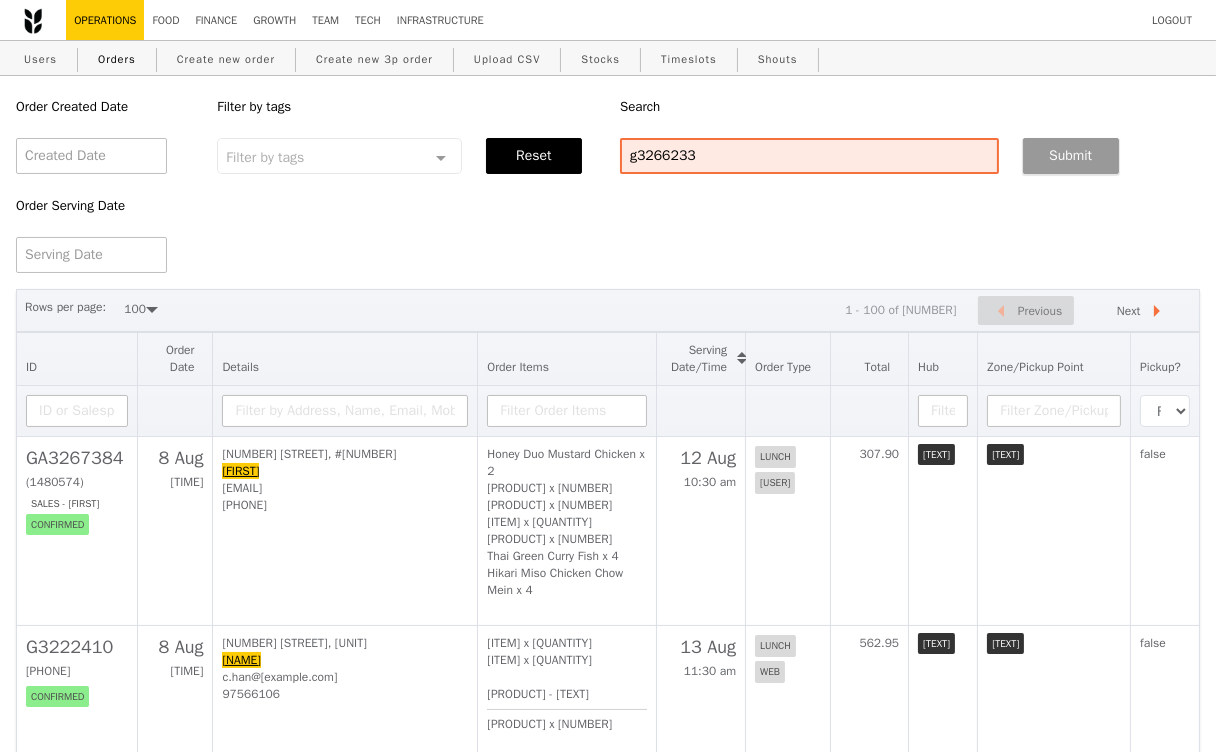 click on "Submit" at bounding box center (1071, 156) 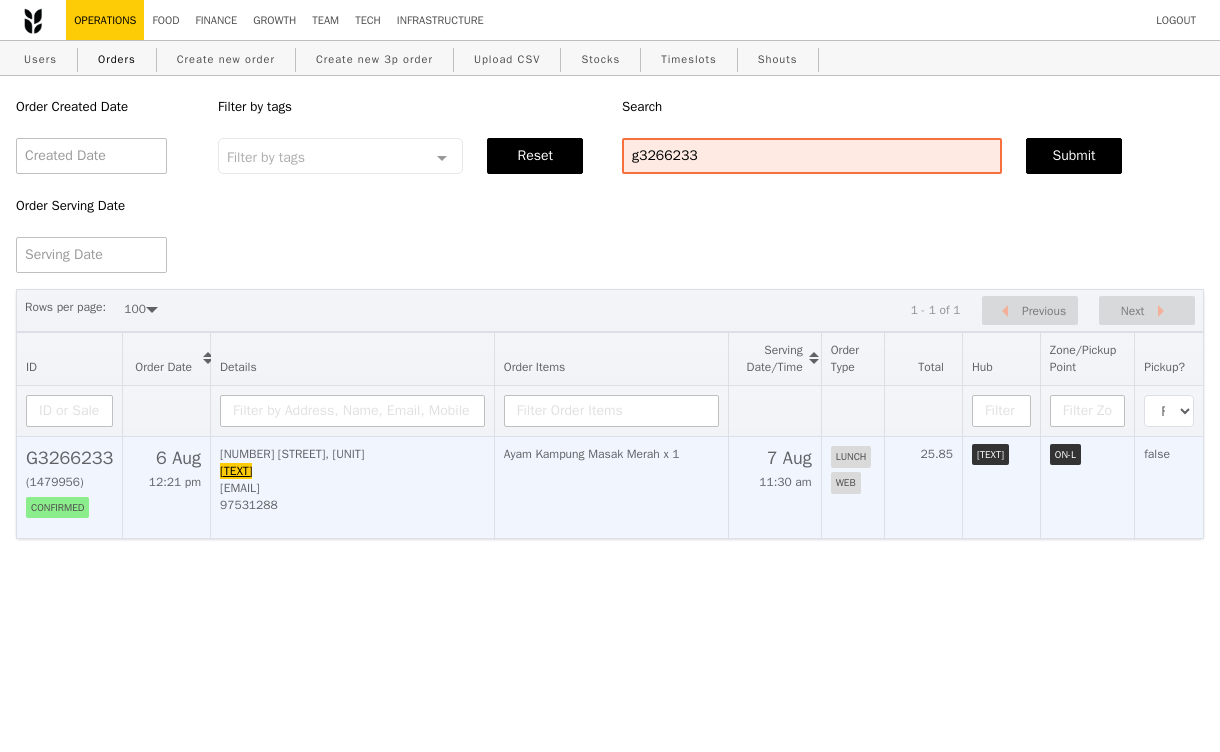 click on "97531288" at bounding box center [352, 505] 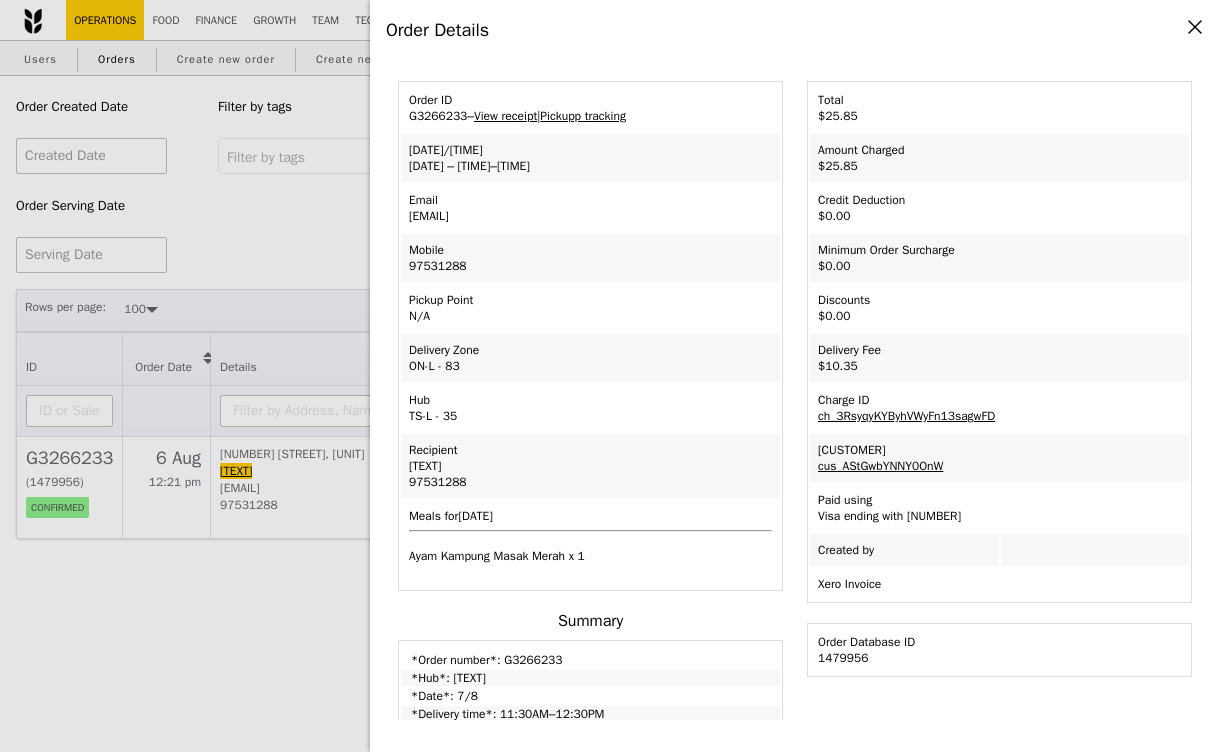 scroll, scrollTop: 0, scrollLeft: 0, axis: both 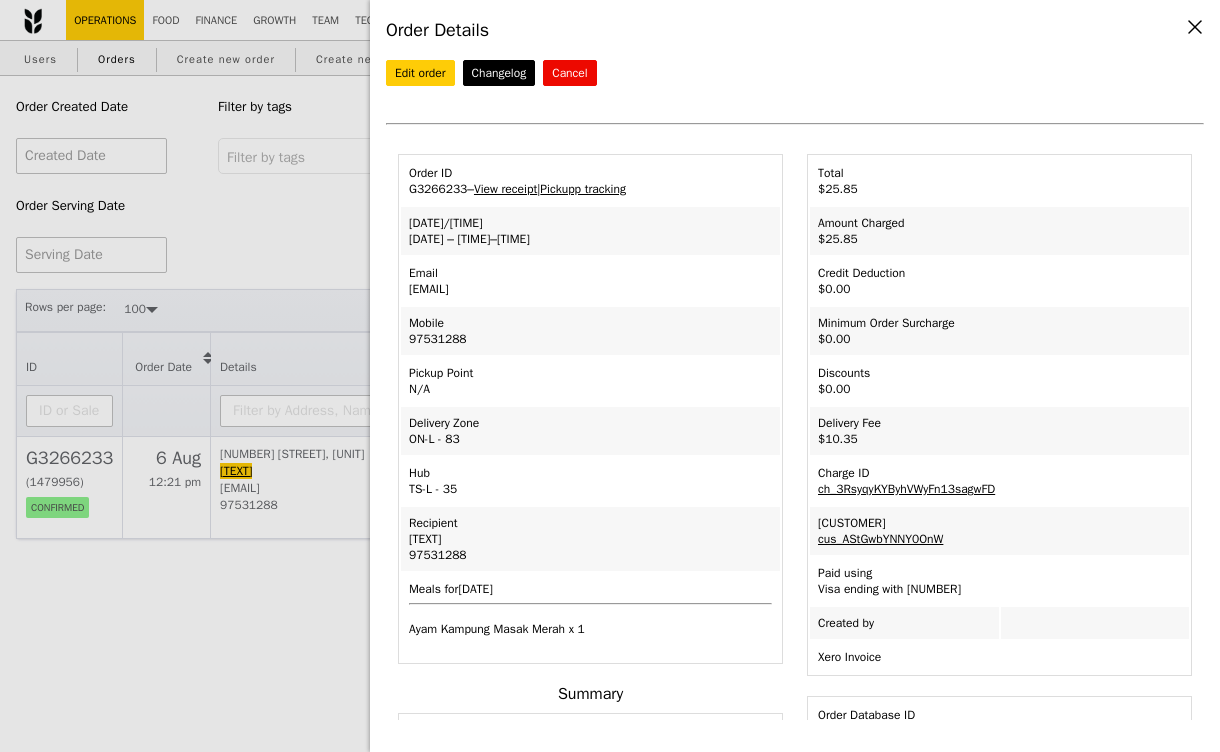 click on "Order ID
[TEXT]
–
View receipt
|
Pickupp tracking" at bounding box center [590, 181] 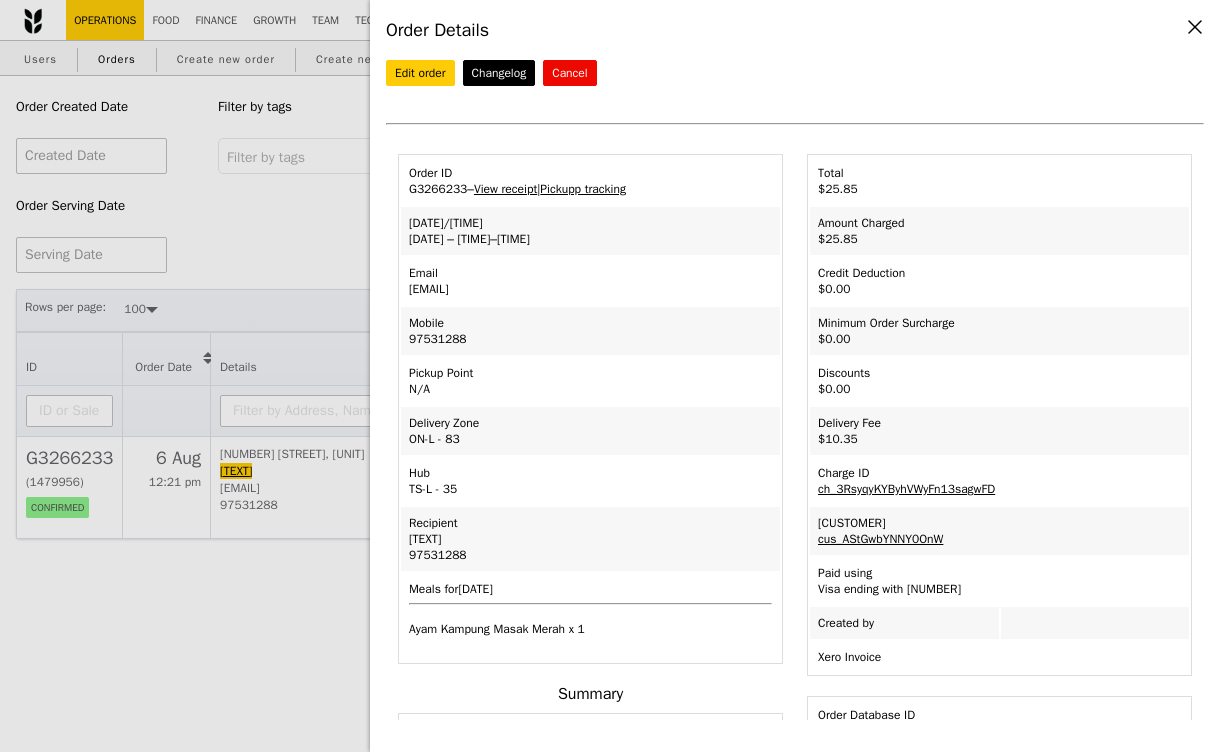 copy on "G3266233" 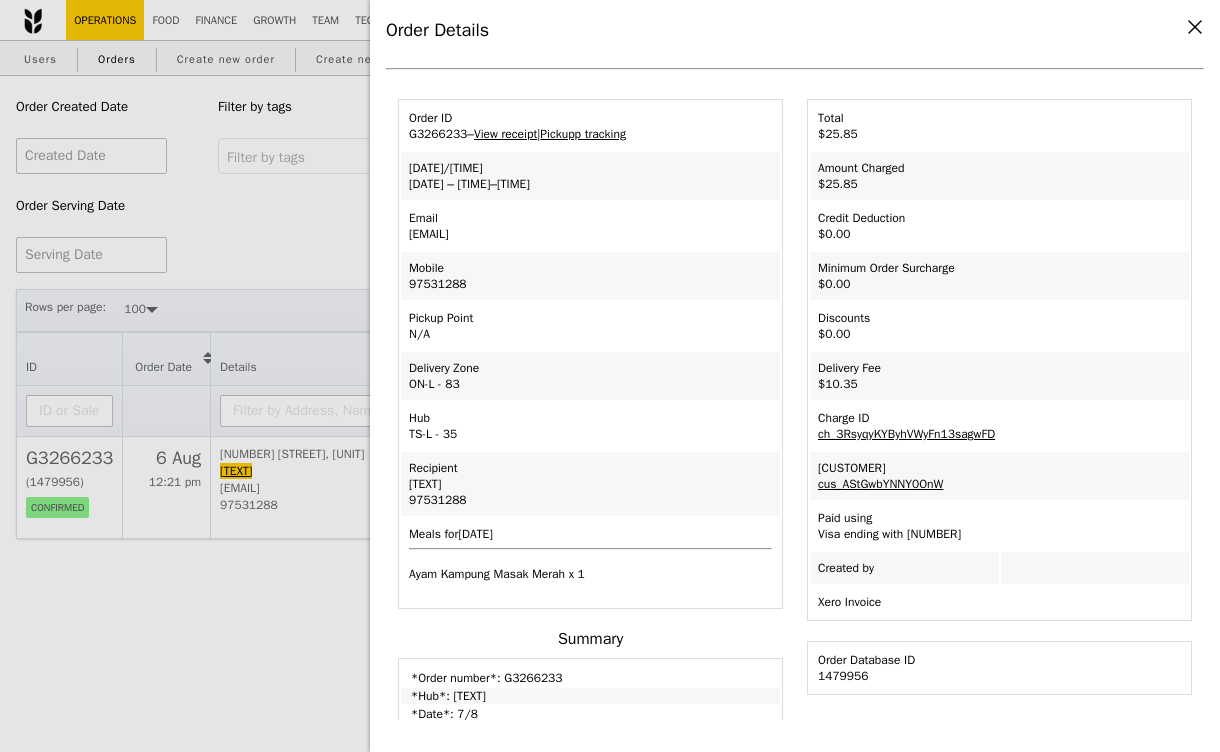 scroll, scrollTop: 0, scrollLeft: 0, axis: both 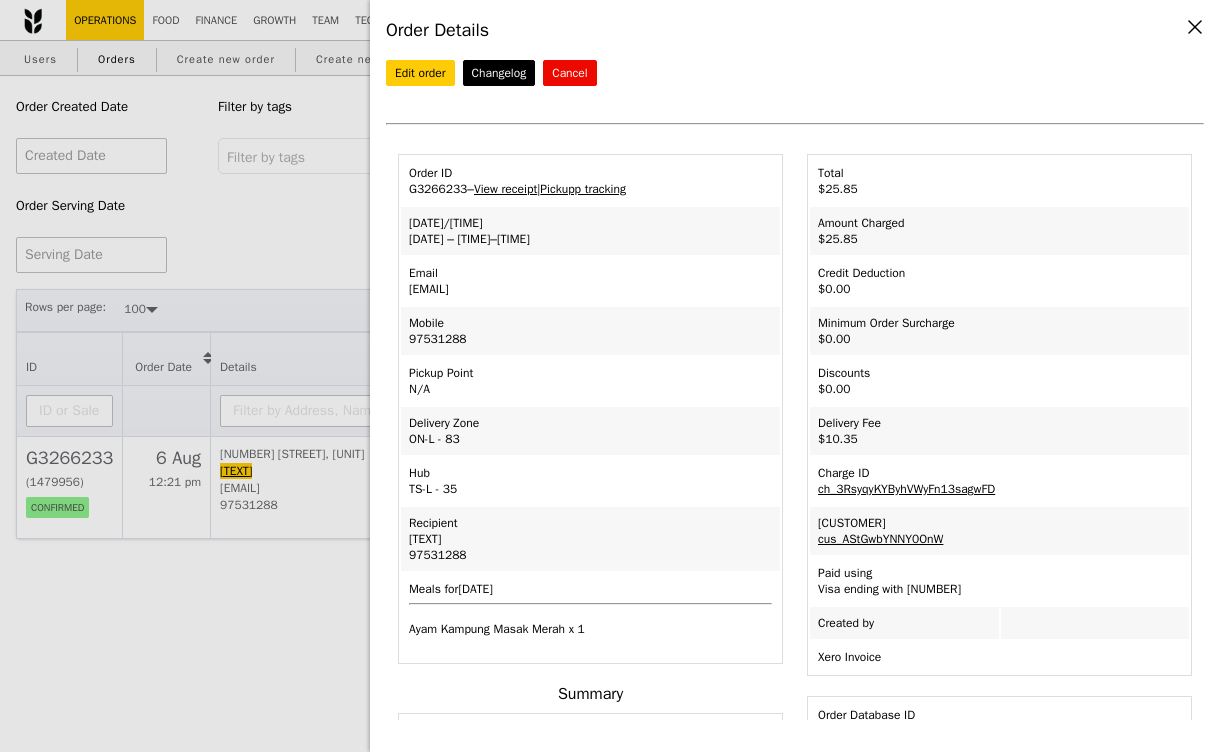 click on "Order Date/Time
[DATE] – [TIME]-[TIME]" at bounding box center (590, 231) 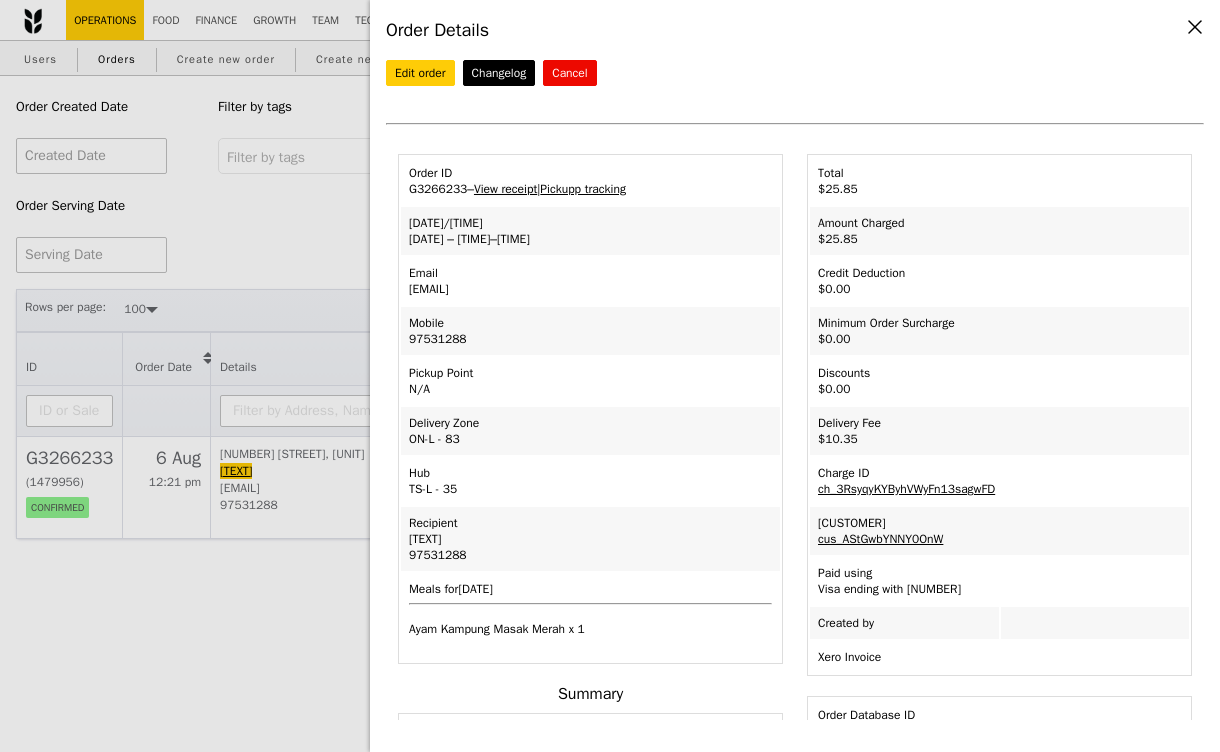 click on "View receipt" at bounding box center [505, 189] 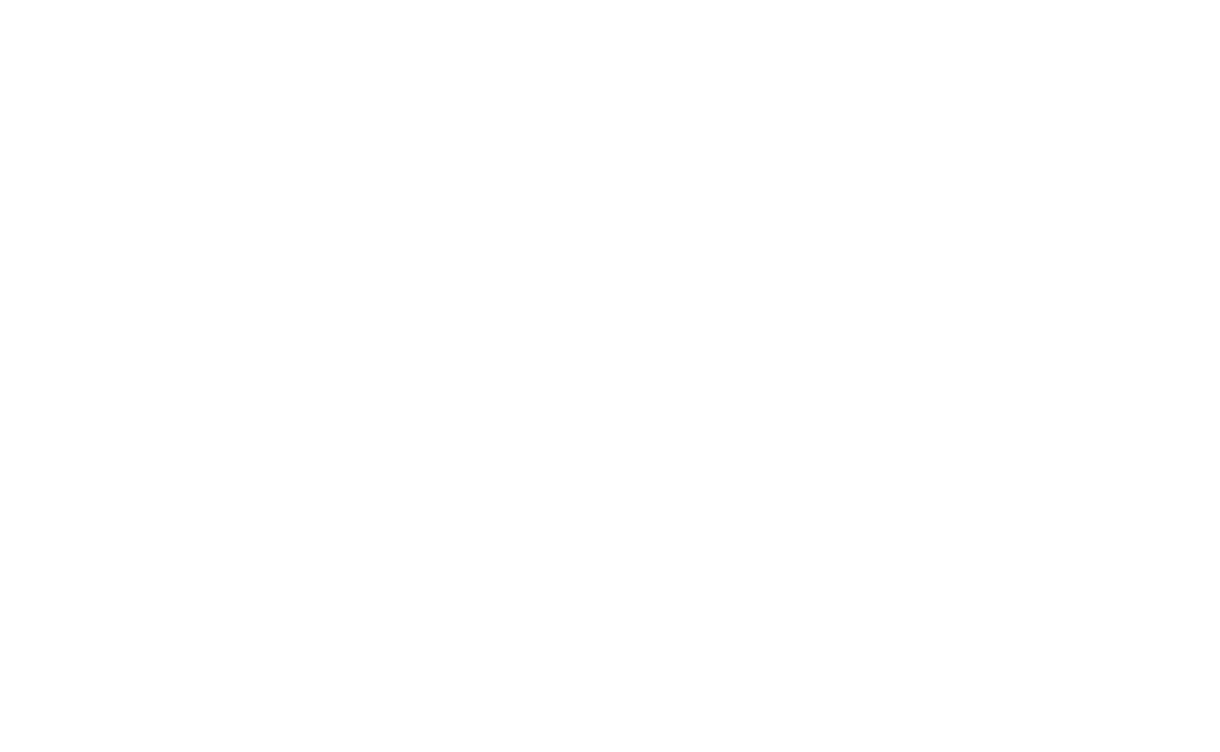 scroll, scrollTop: 0, scrollLeft: 0, axis: both 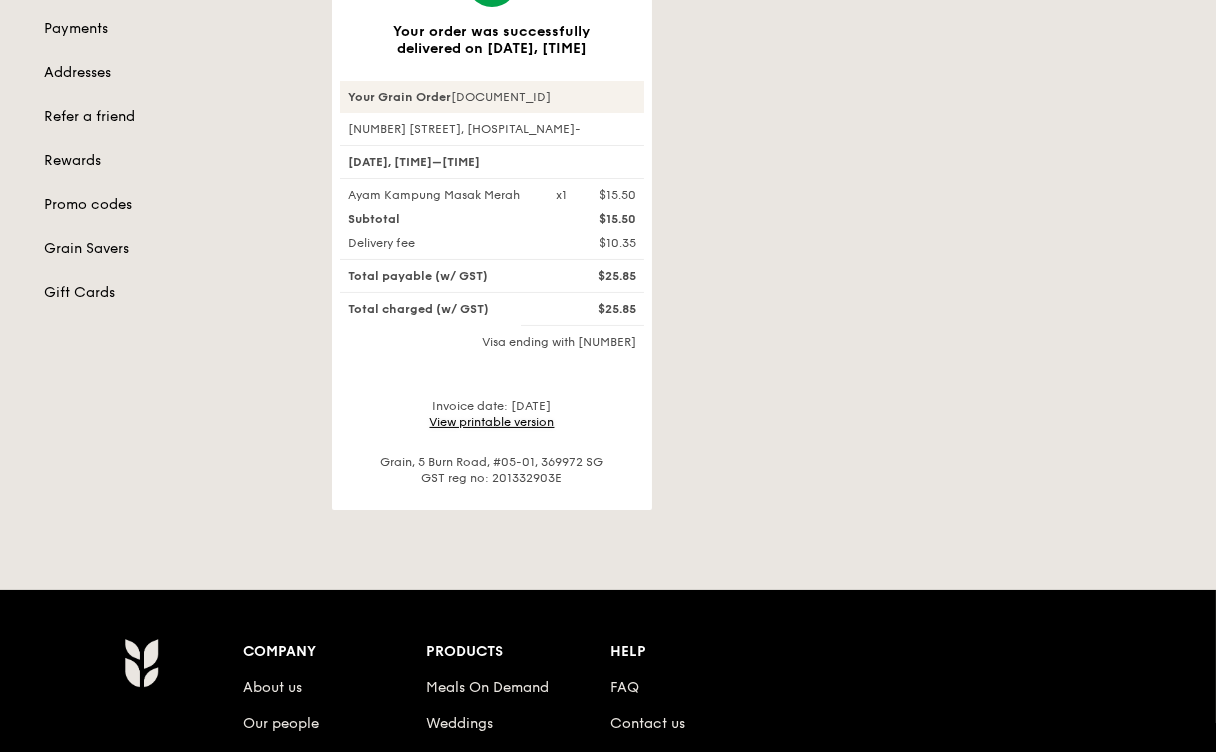click on "View printable version" at bounding box center [492, 422] 